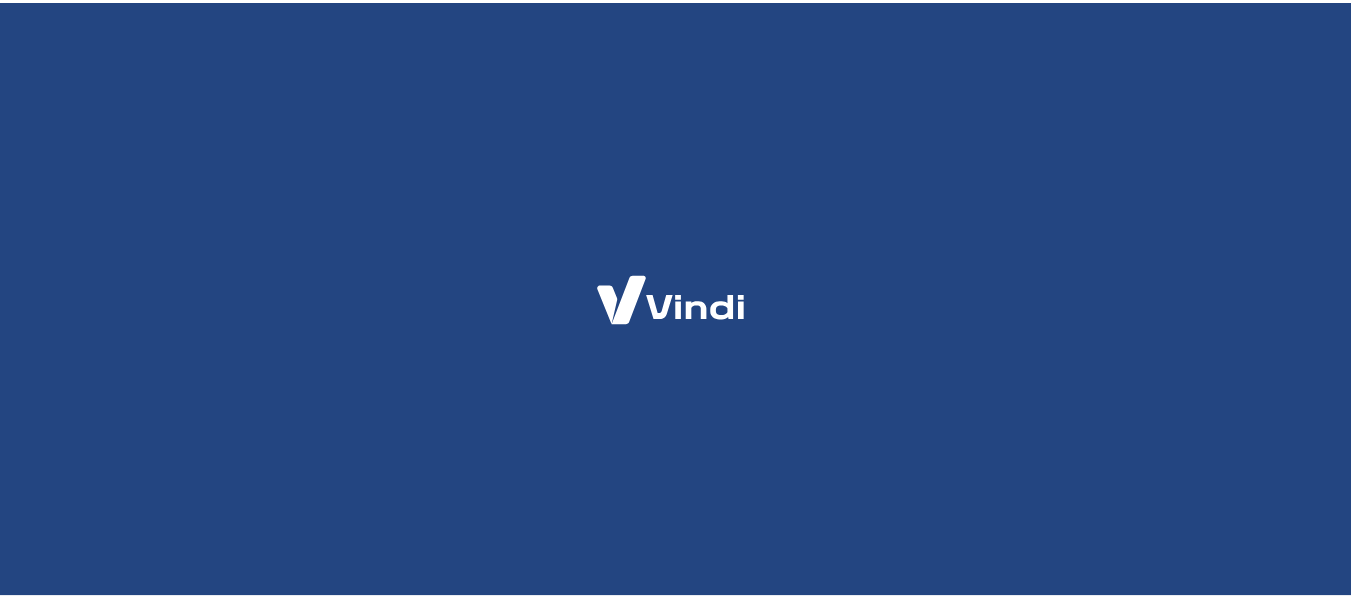 scroll, scrollTop: 0, scrollLeft: 0, axis: both 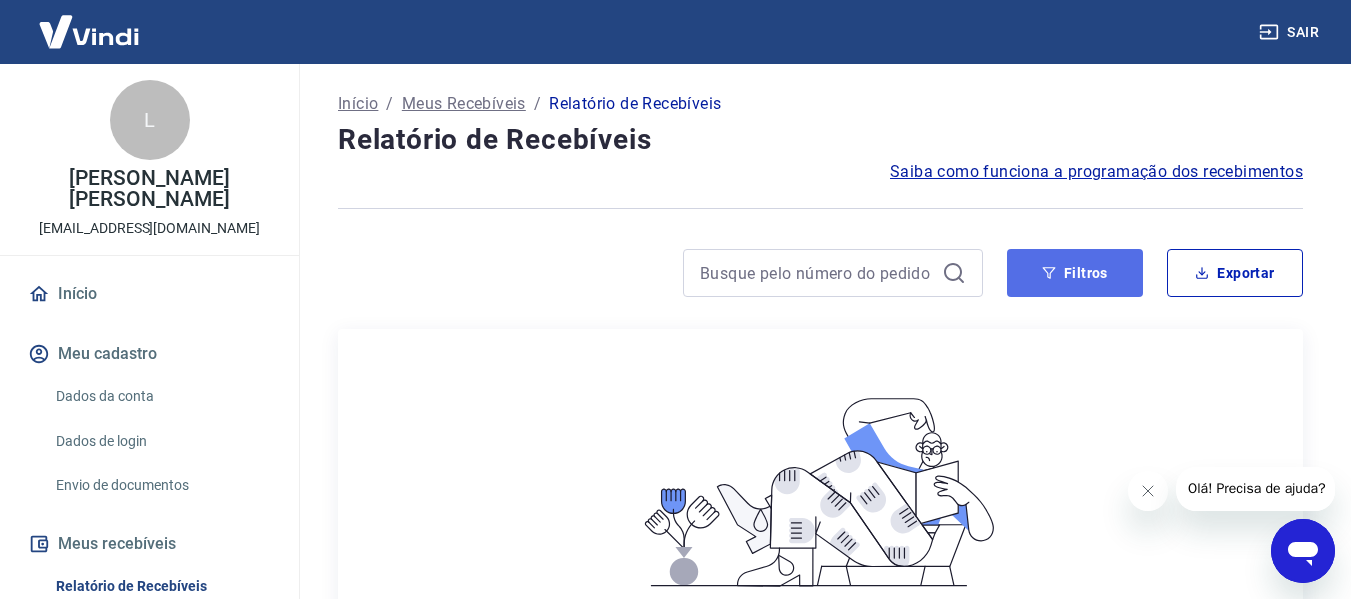 click on "Filtros" at bounding box center [1075, 273] 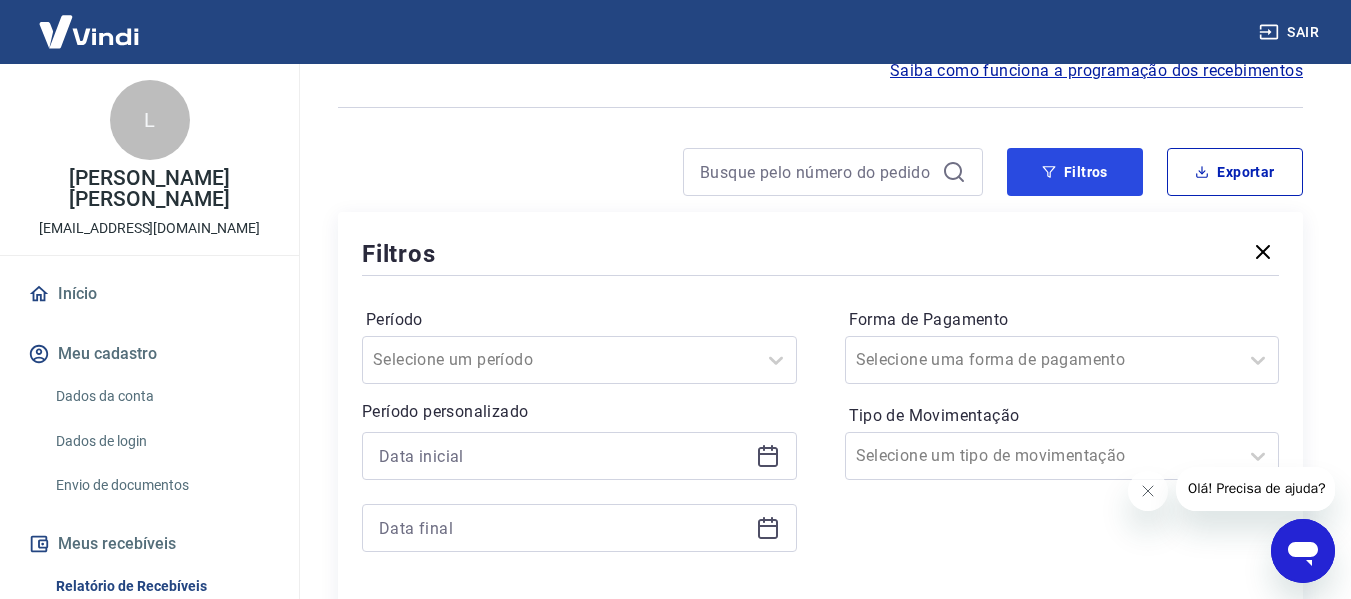 scroll, scrollTop: 200, scrollLeft: 0, axis: vertical 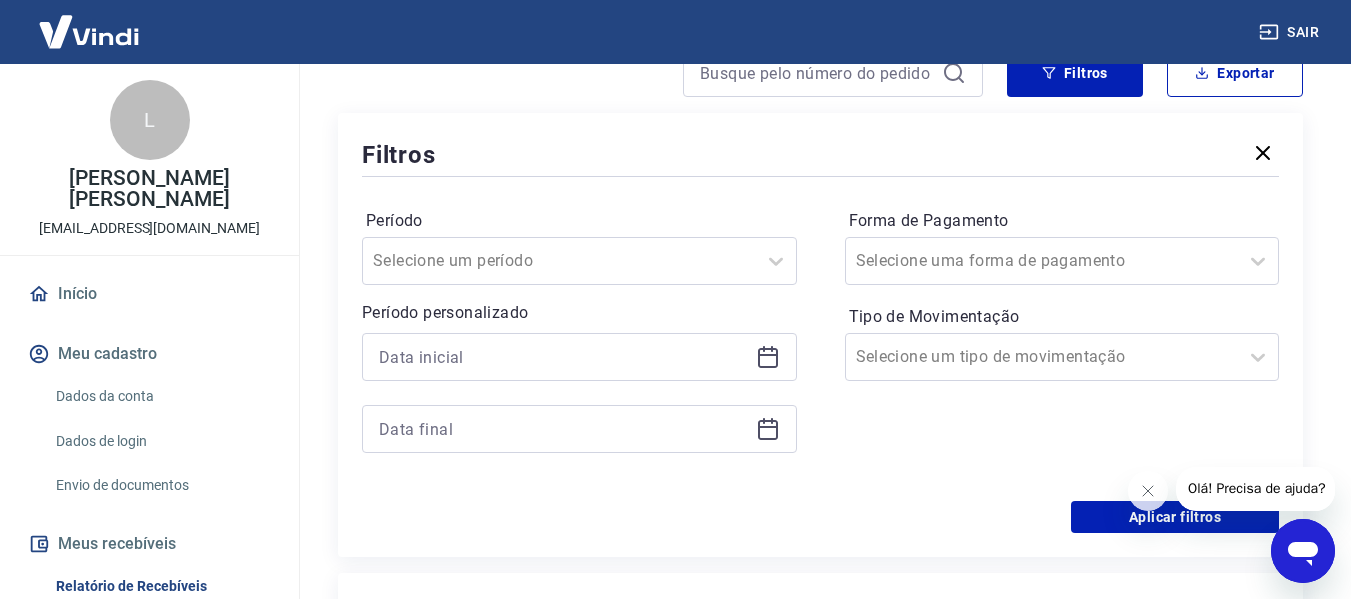 click 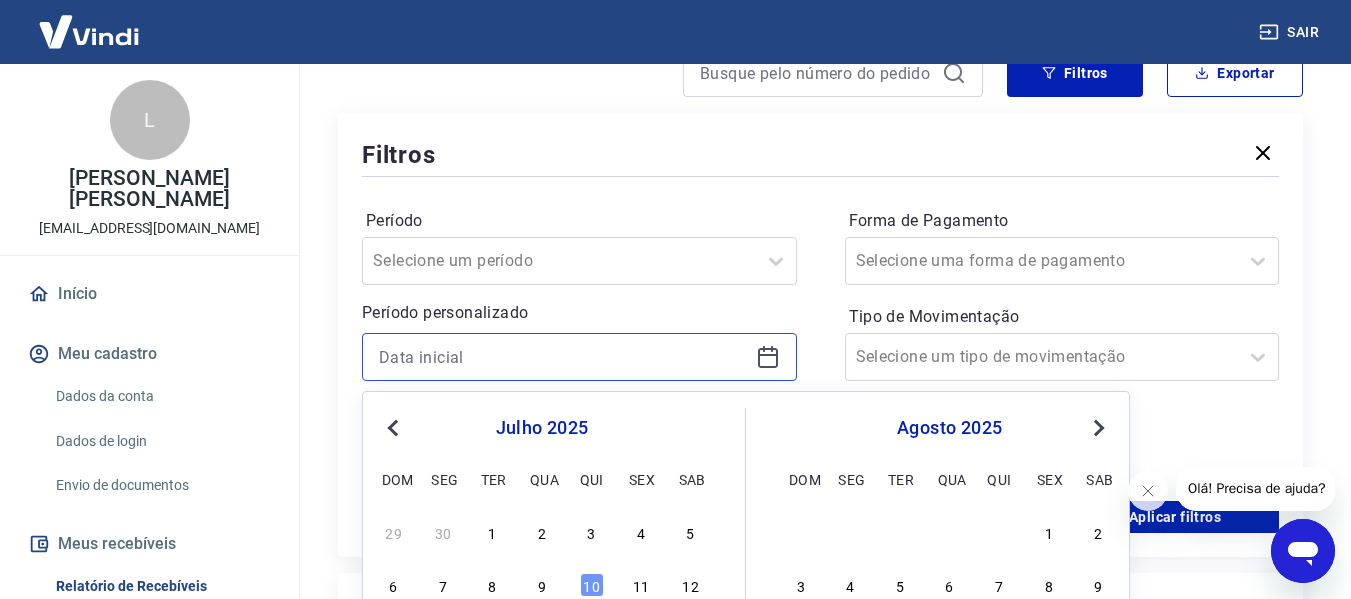 scroll, scrollTop: 300, scrollLeft: 0, axis: vertical 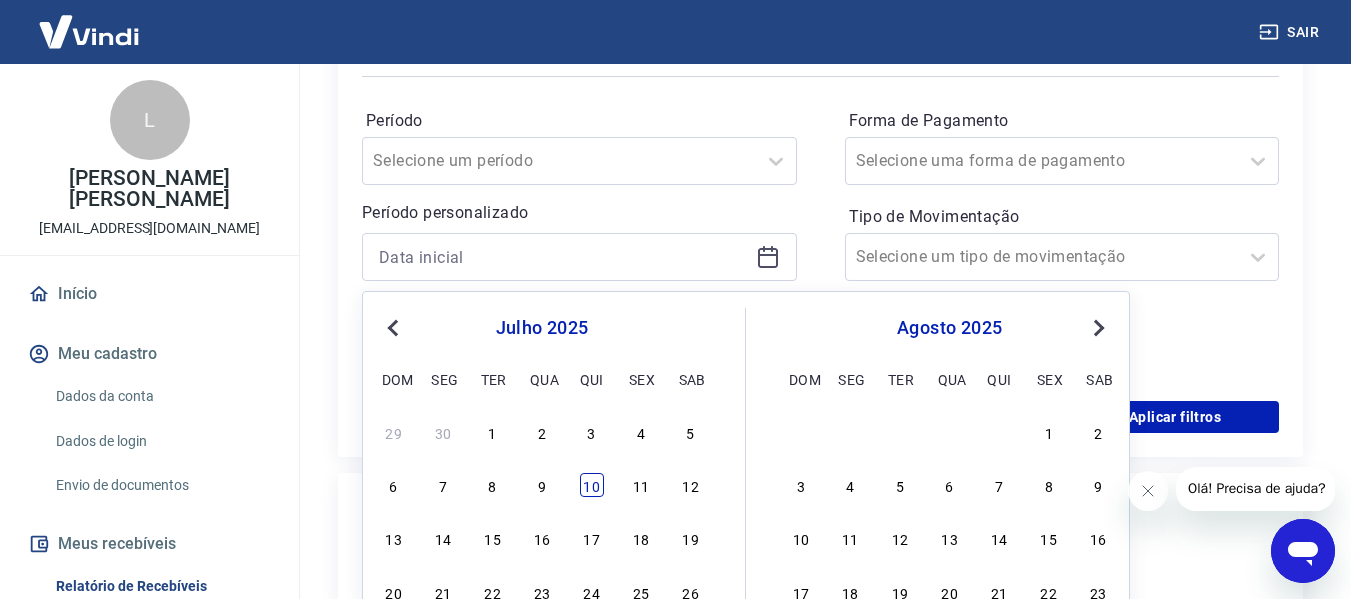 click on "10" at bounding box center [592, 485] 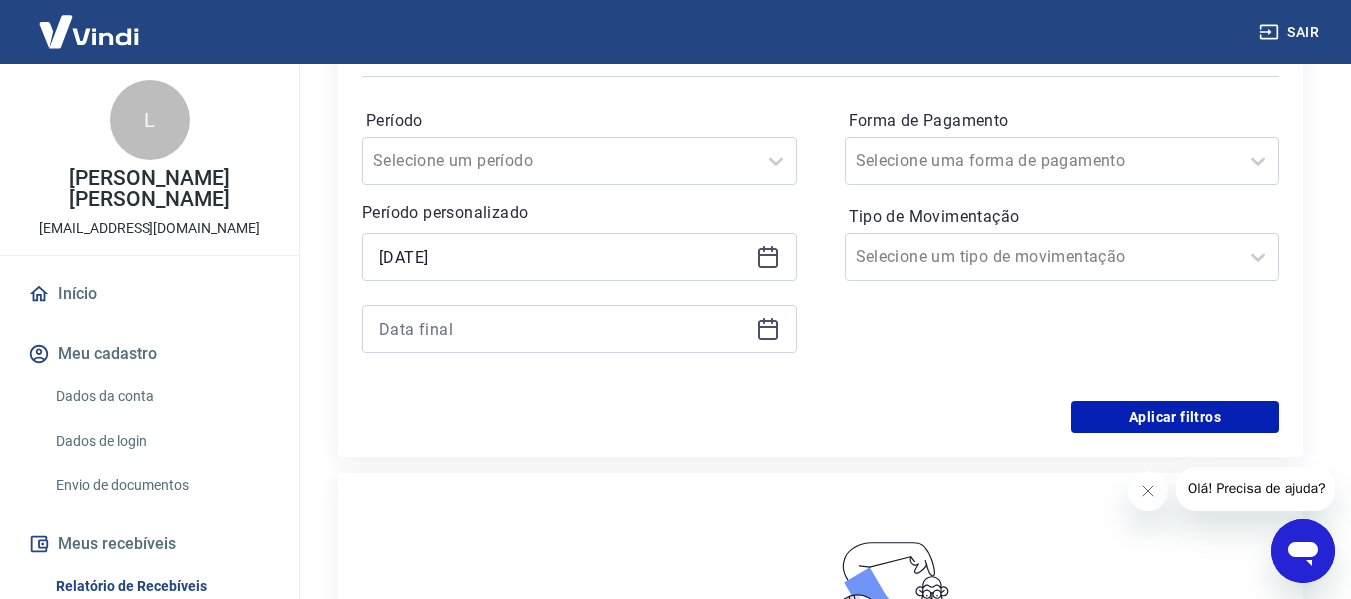 click at bounding box center [579, 329] 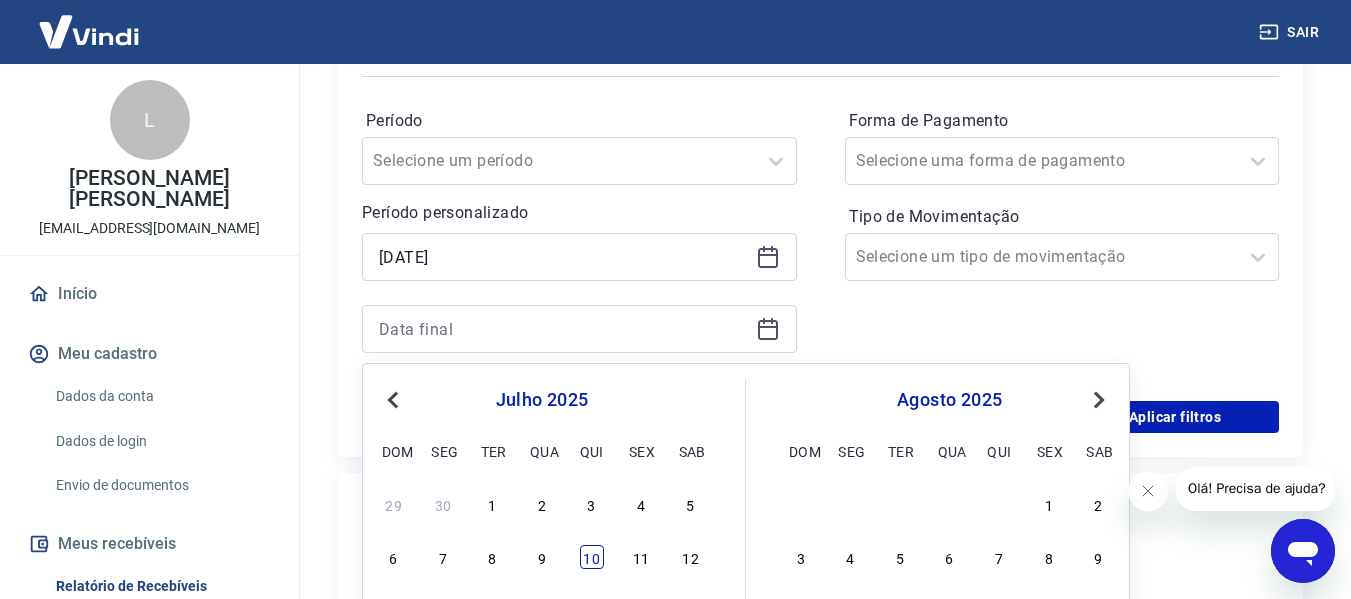 click on "10" at bounding box center [592, 557] 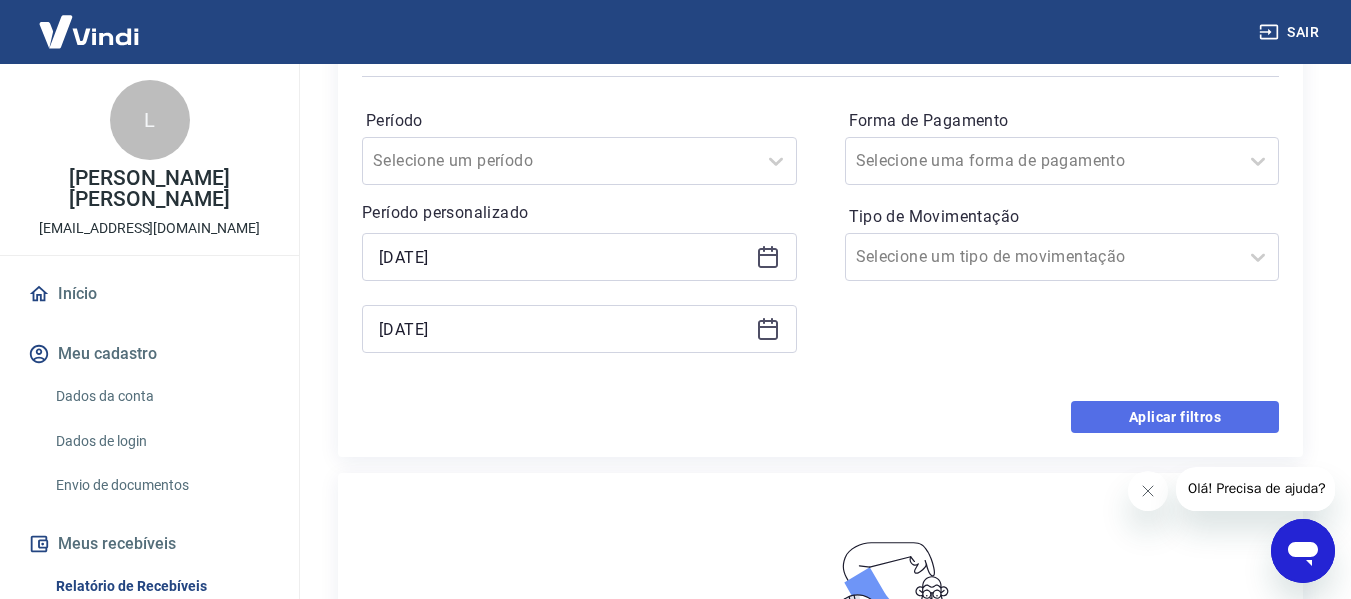 click on "Aplicar filtros" at bounding box center (1175, 417) 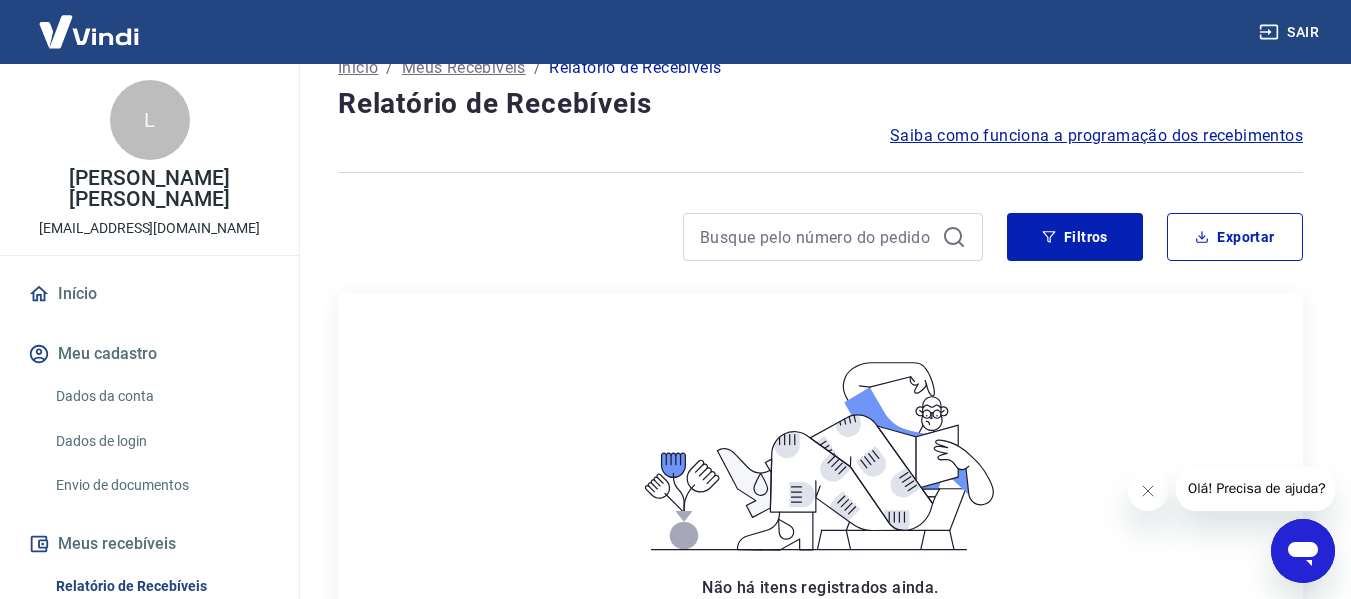 scroll, scrollTop: 0, scrollLeft: 0, axis: both 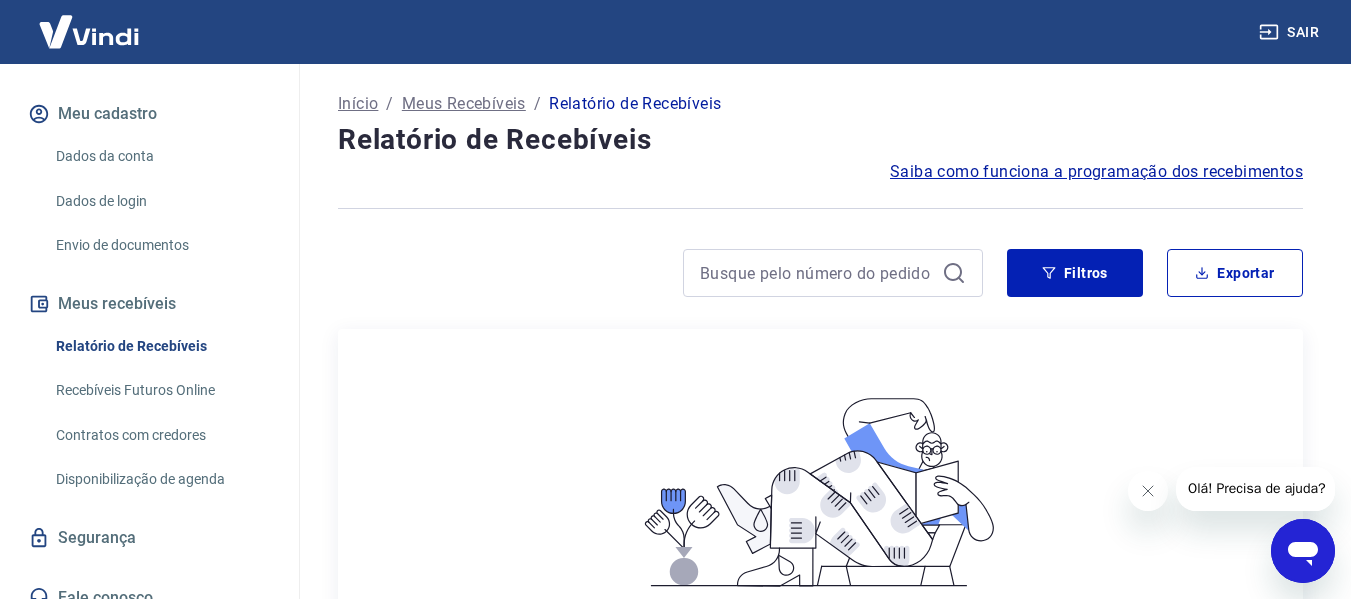 click on "Sair" at bounding box center [1291, 32] 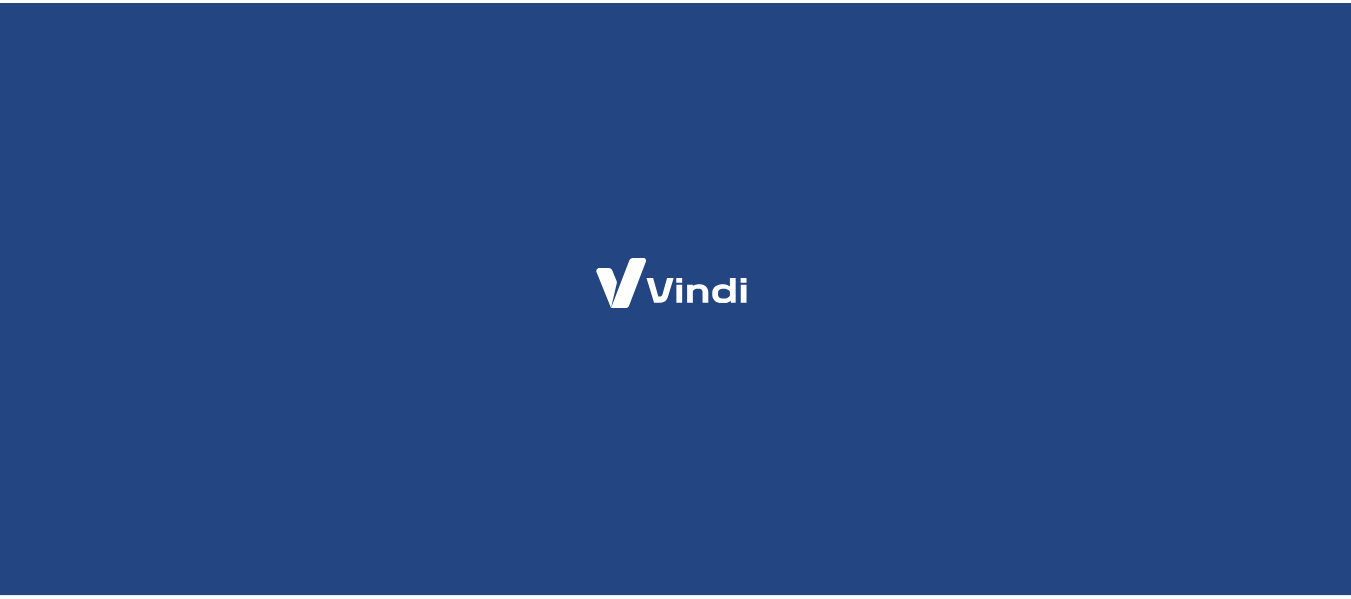 scroll, scrollTop: 0, scrollLeft: 0, axis: both 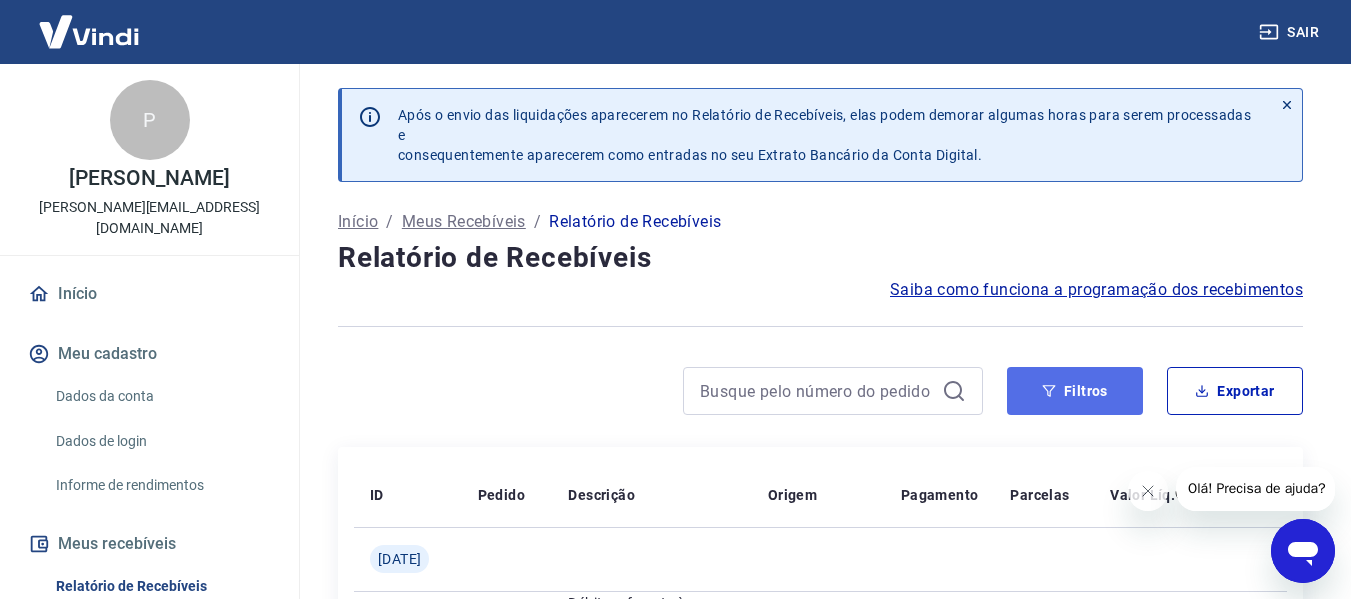 click on "Filtros" at bounding box center [1075, 391] 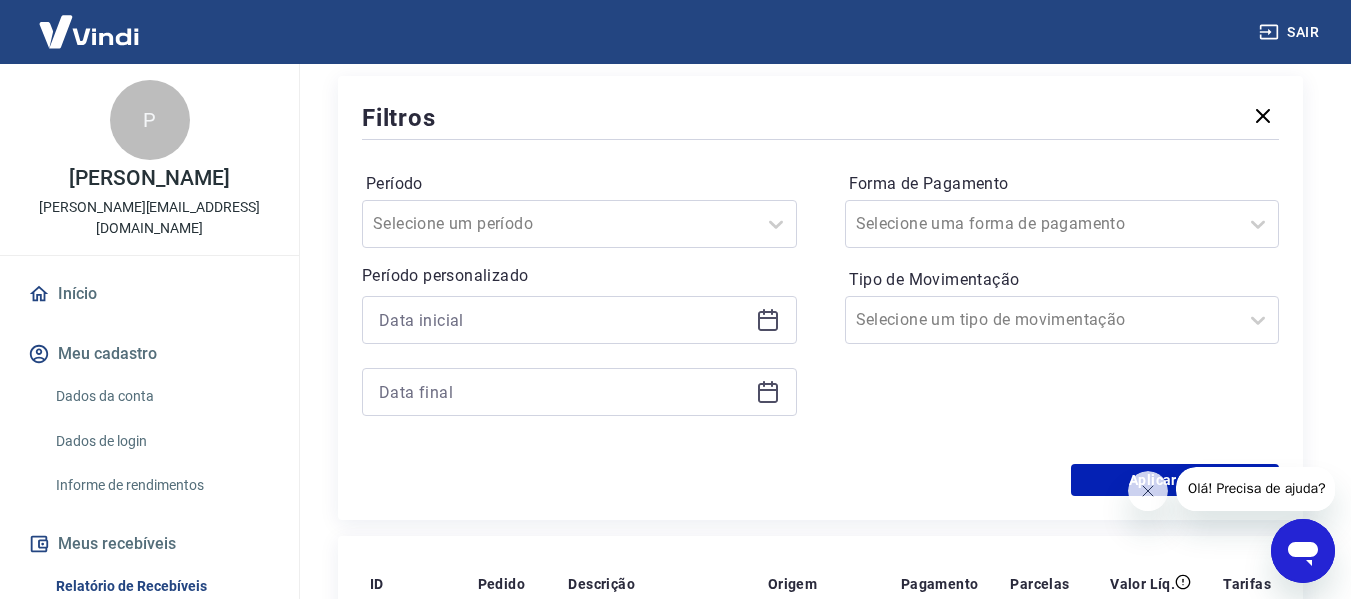 scroll, scrollTop: 400, scrollLeft: 0, axis: vertical 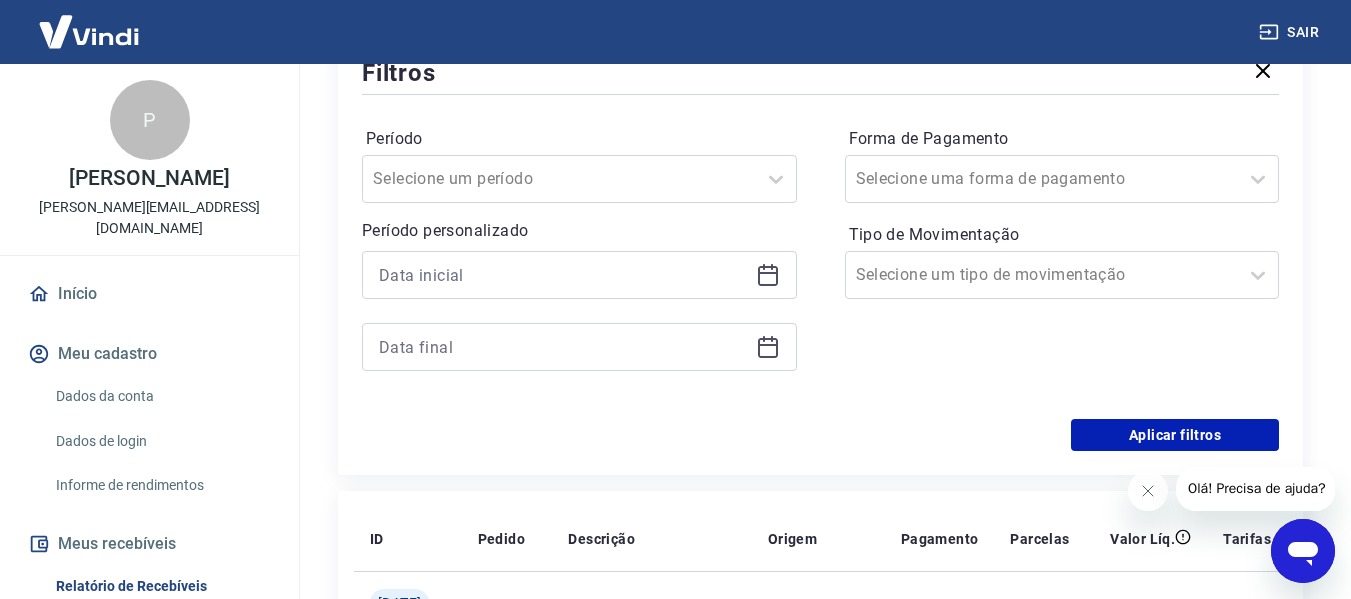 click 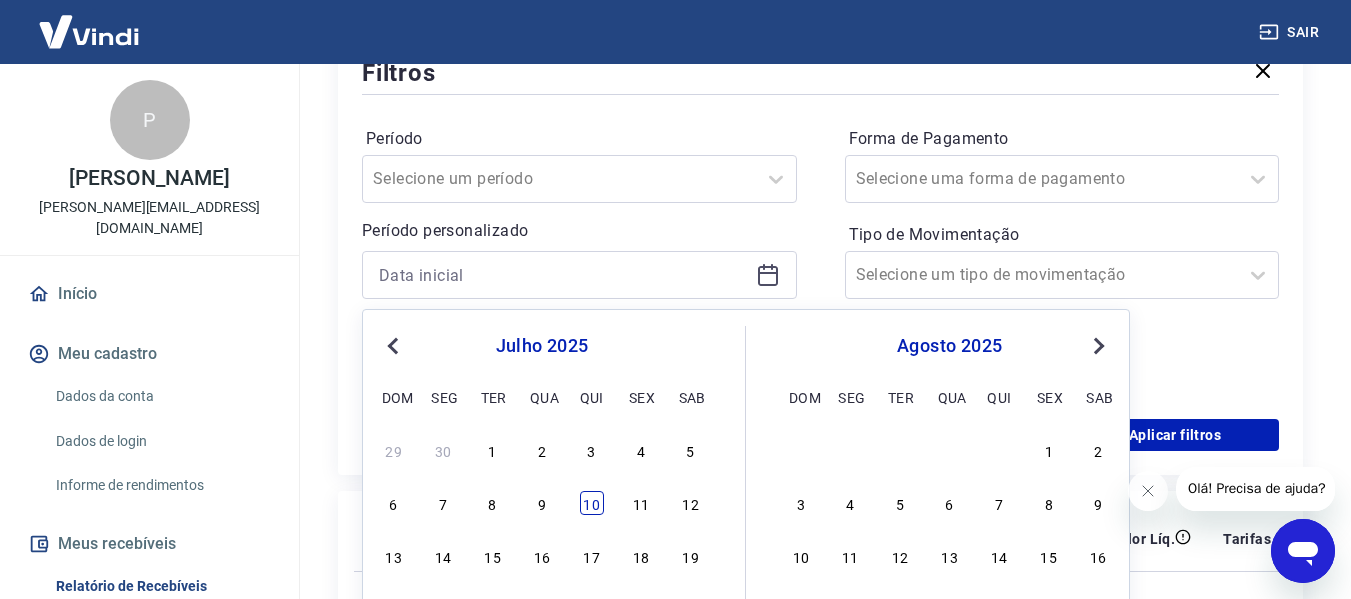 click on "10" at bounding box center (592, 503) 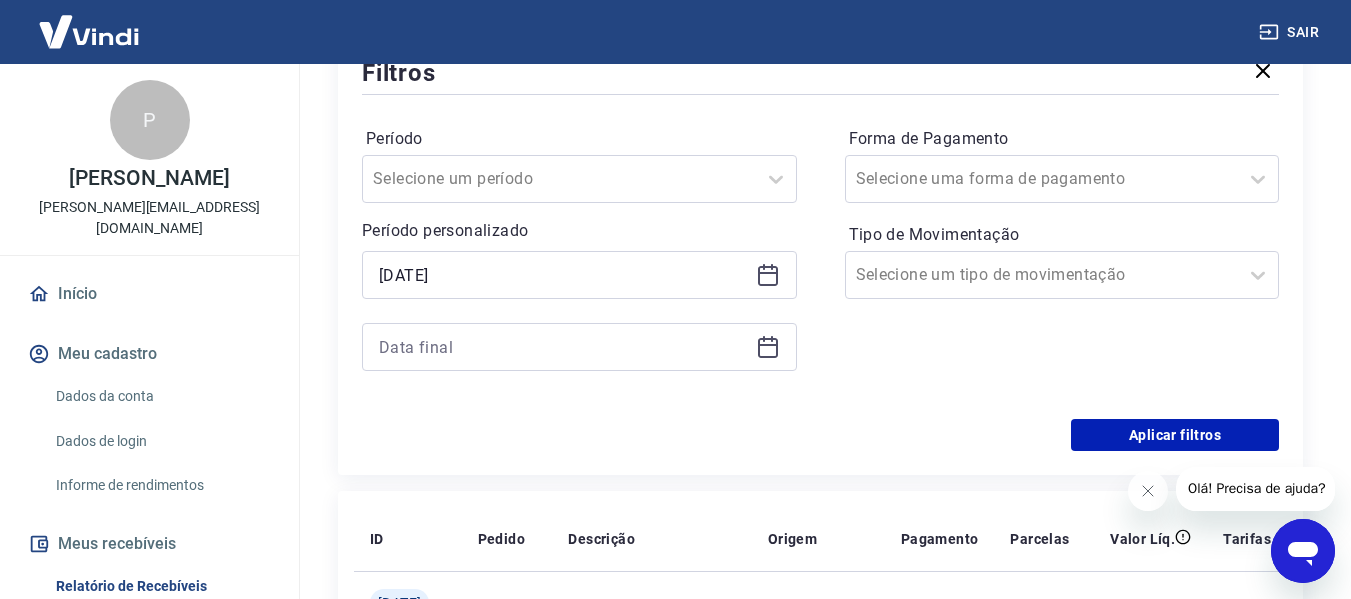 click 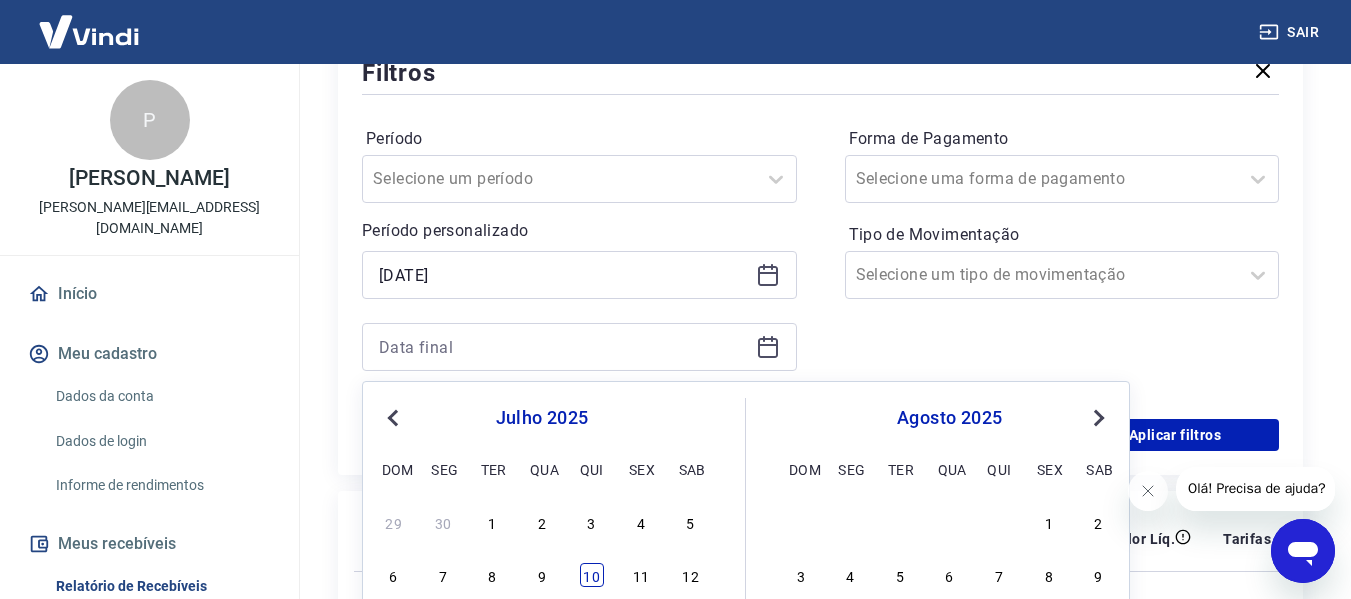 click on "10" at bounding box center (592, 575) 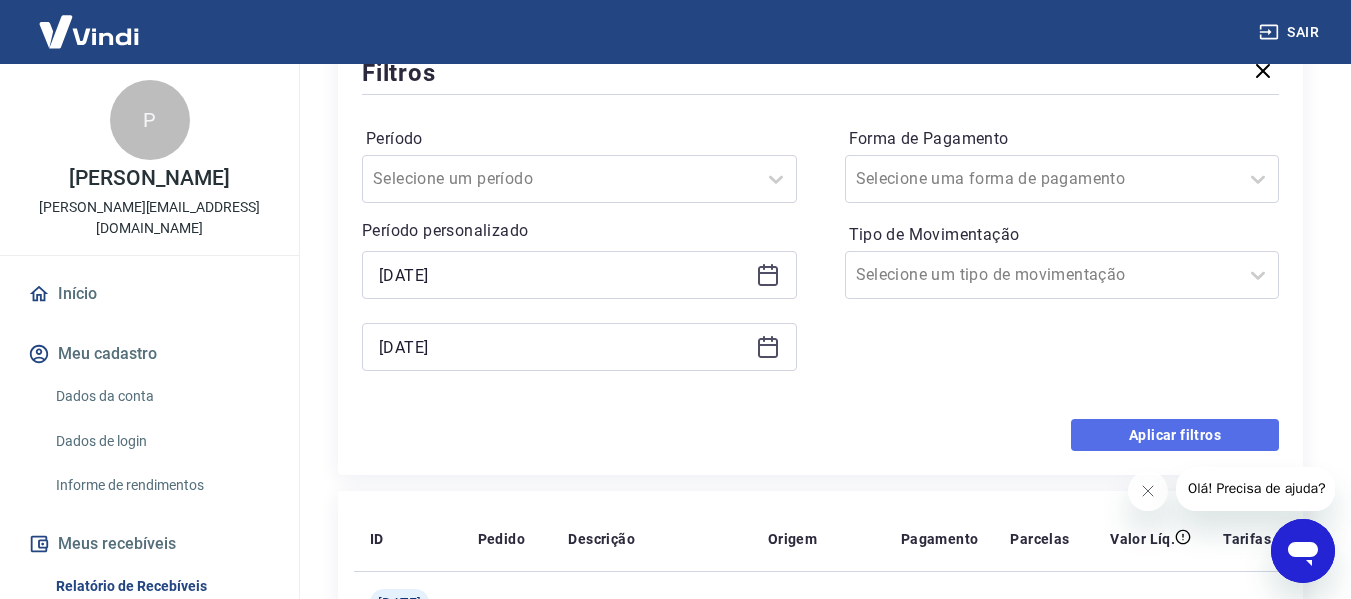 click on "Aplicar filtros" at bounding box center (1175, 435) 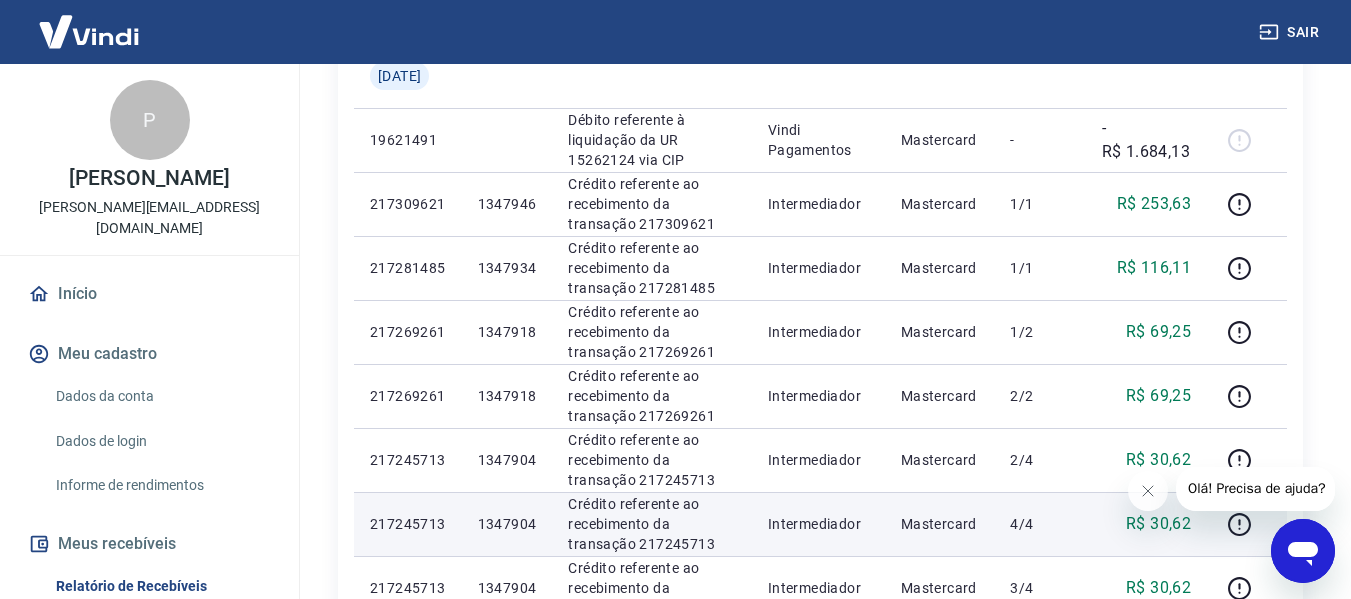scroll, scrollTop: 300, scrollLeft: 0, axis: vertical 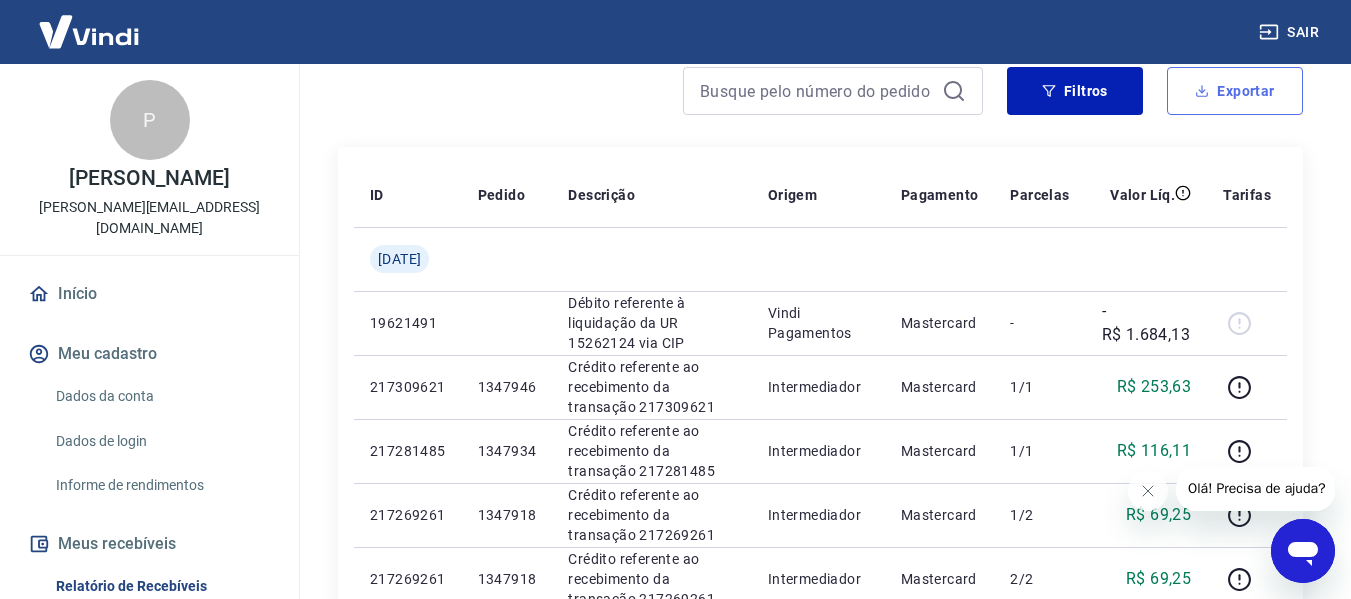 click on "Exportar" at bounding box center [1235, 91] 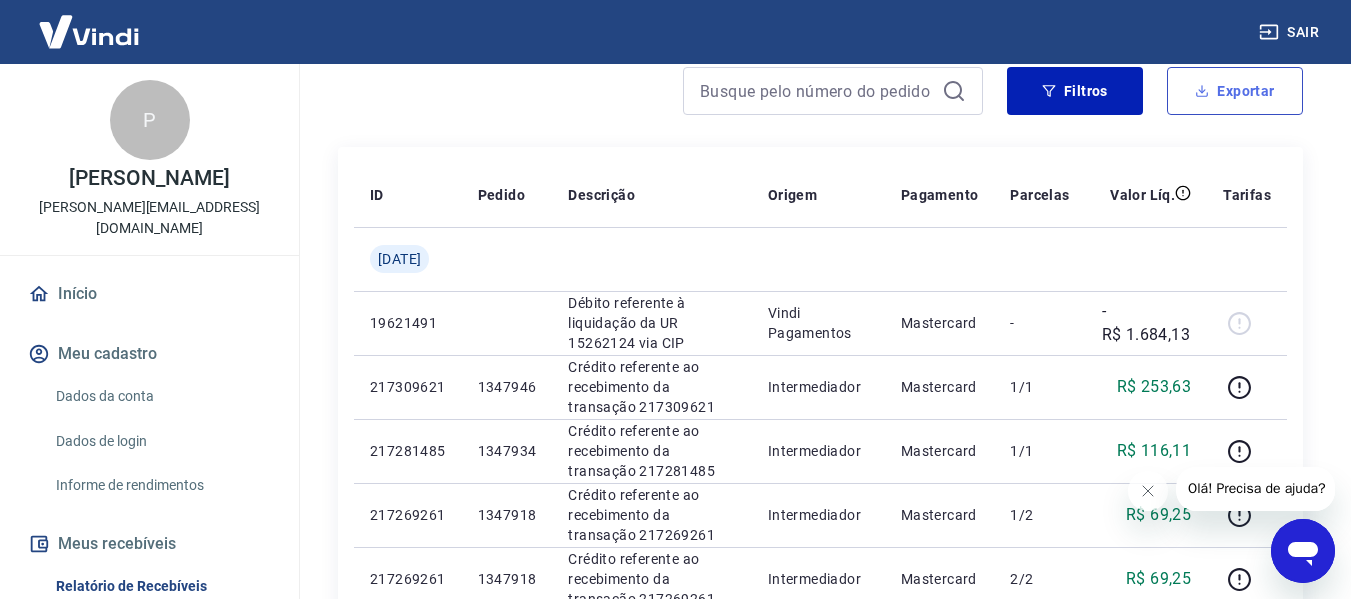 type on "[DATE]" 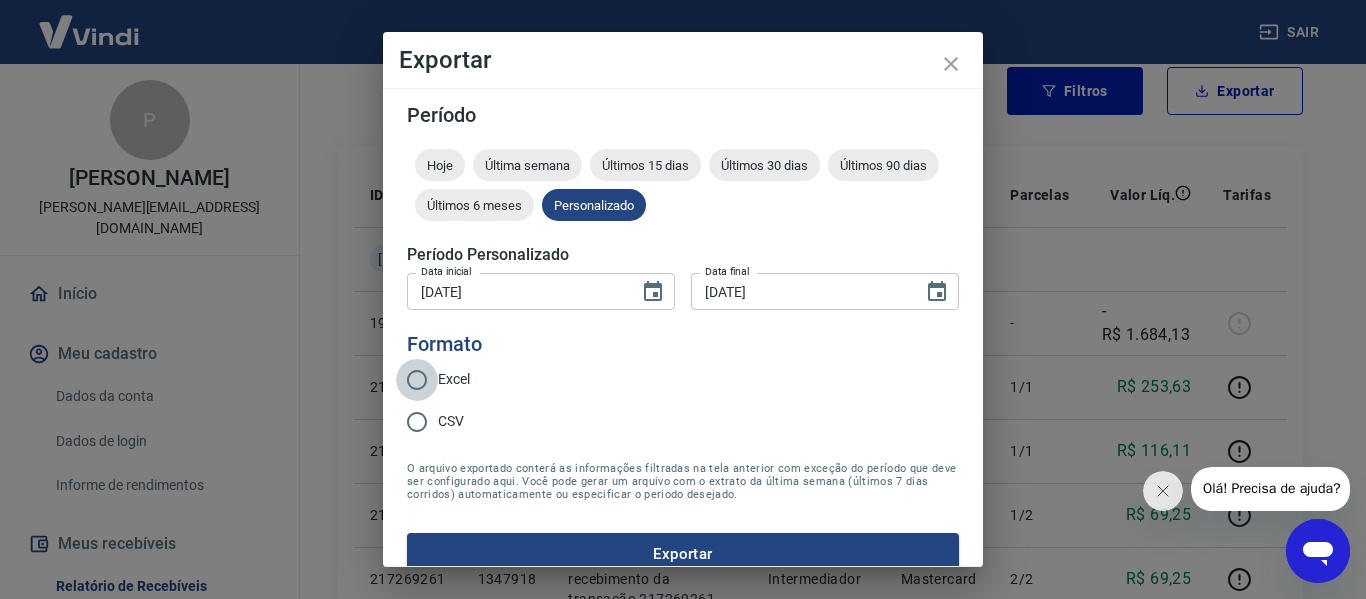 click on "Excel" at bounding box center [417, 380] 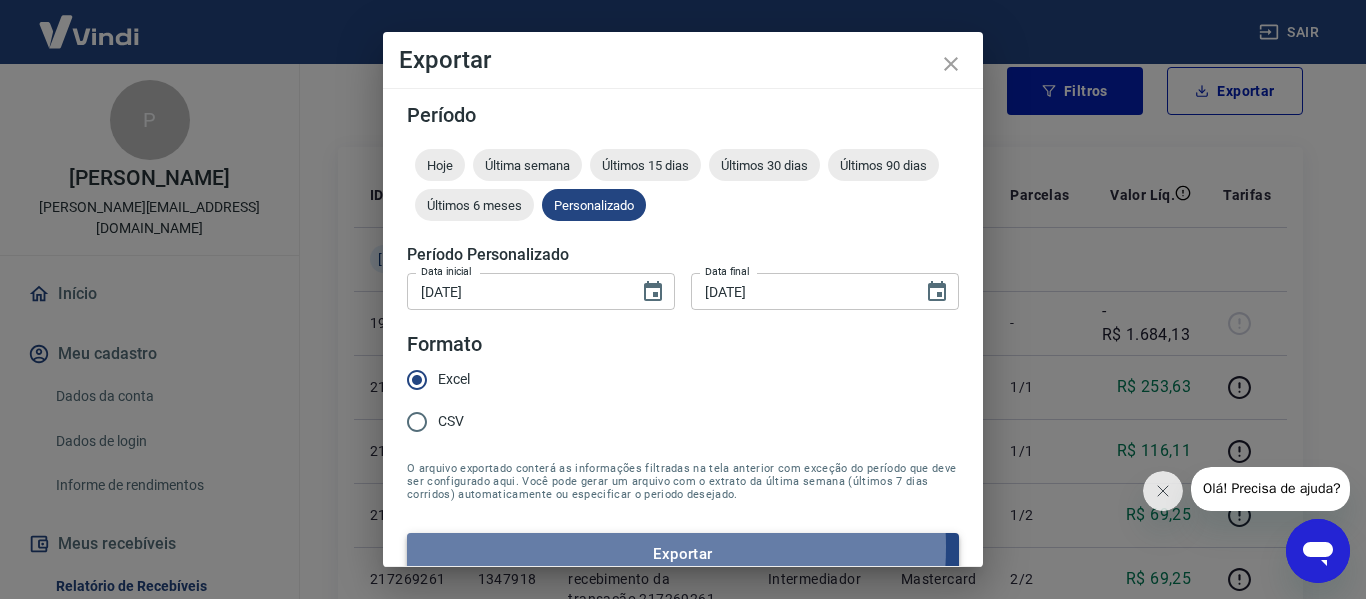 click on "Exportar" at bounding box center [683, 554] 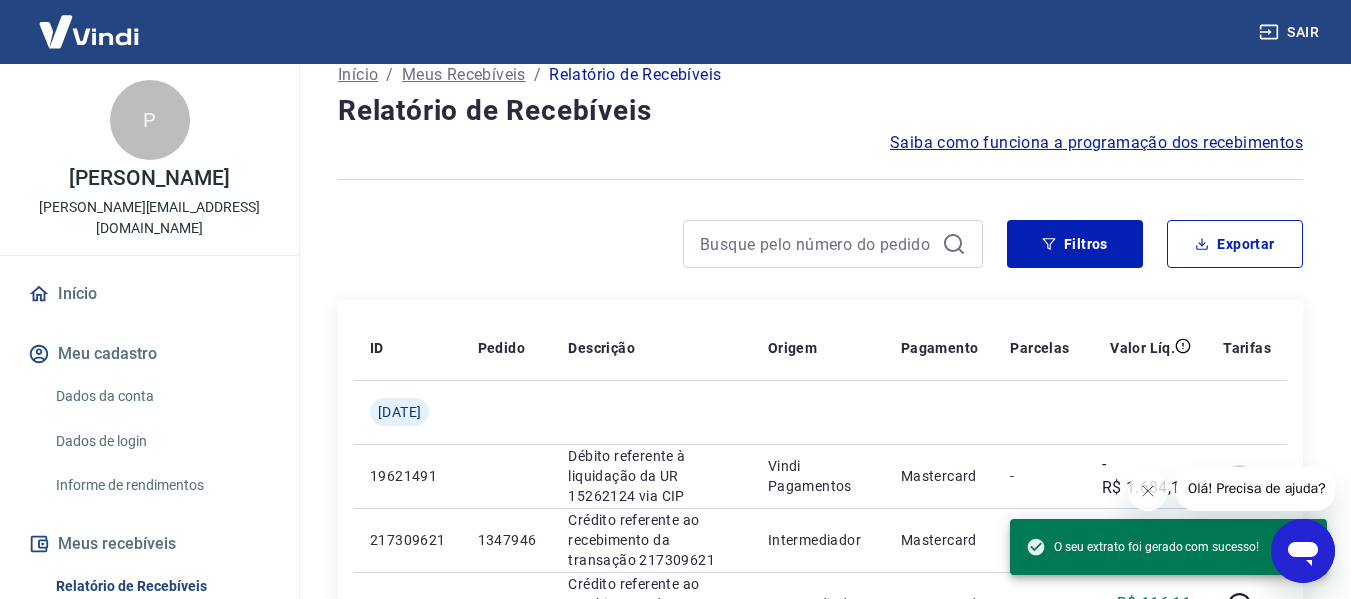 scroll, scrollTop: 100, scrollLeft: 0, axis: vertical 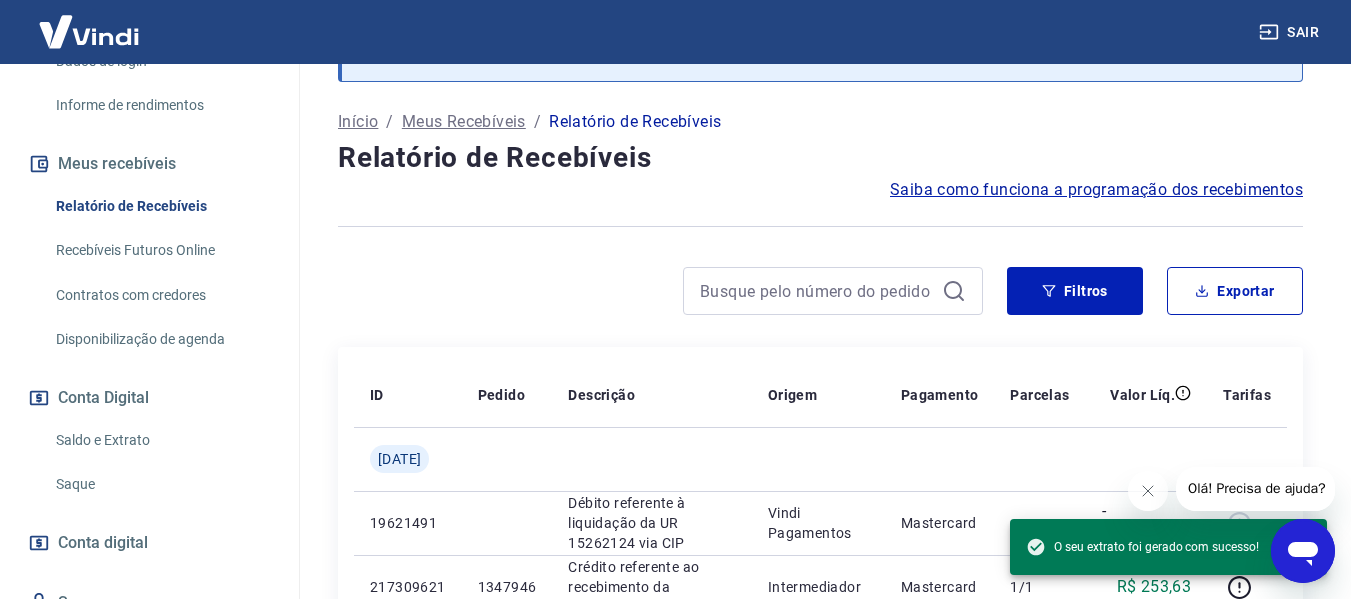 click on "Conta Digital" at bounding box center [149, 398] 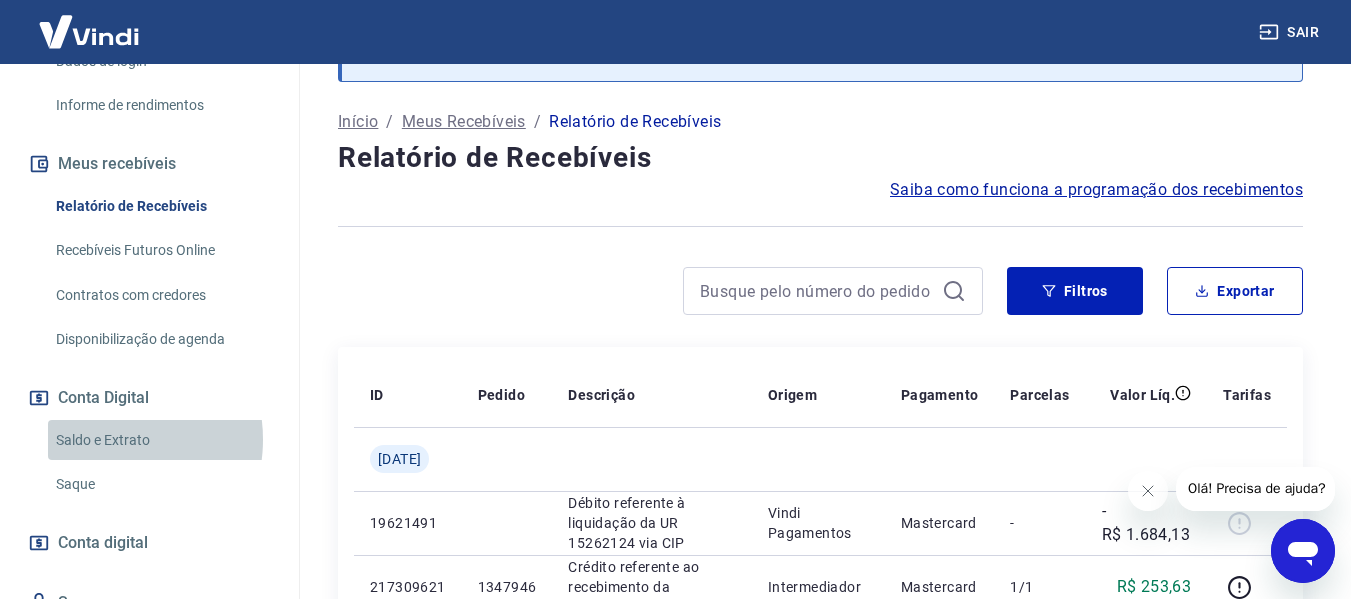 click on "Saldo e Extrato" at bounding box center [161, 440] 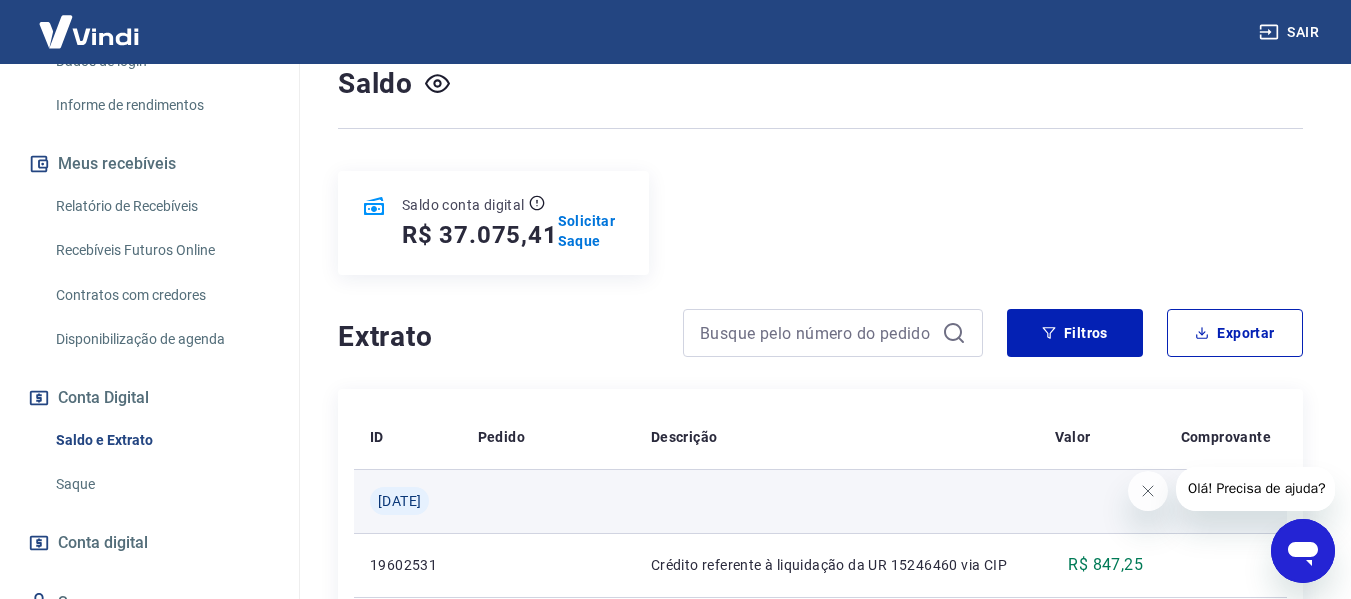 scroll, scrollTop: 80, scrollLeft: 0, axis: vertical 